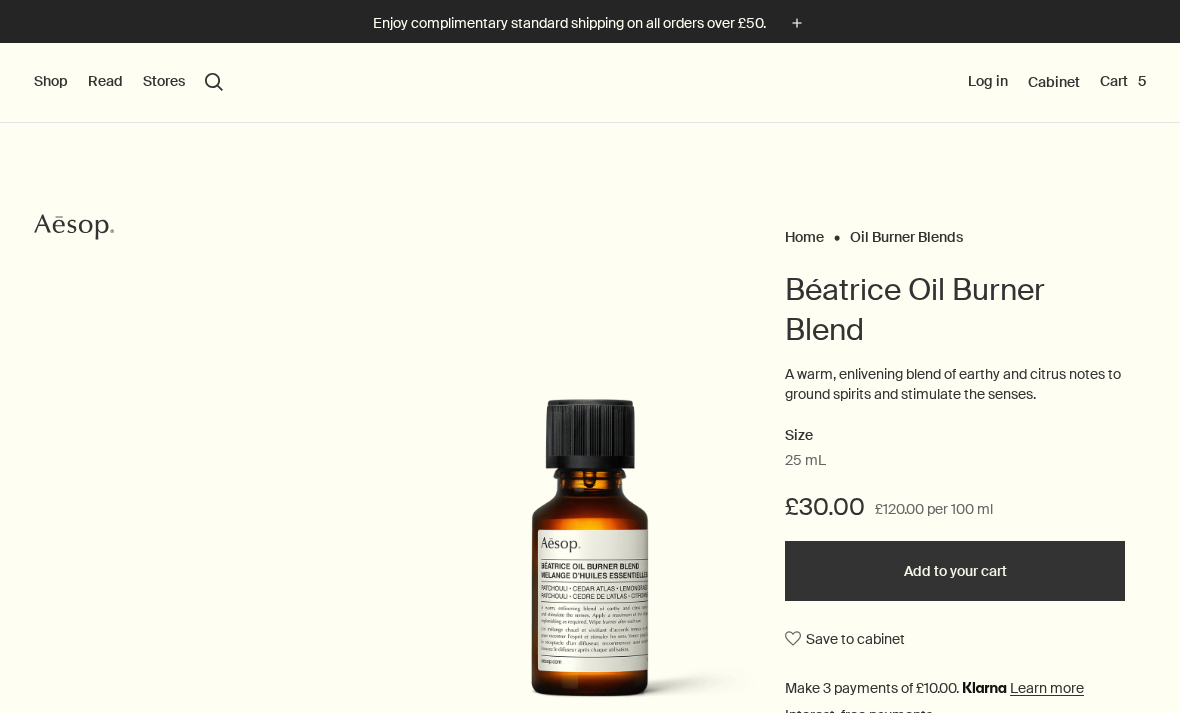 scroll, scrollTop: 0, scrollLeft: 0, axis: both 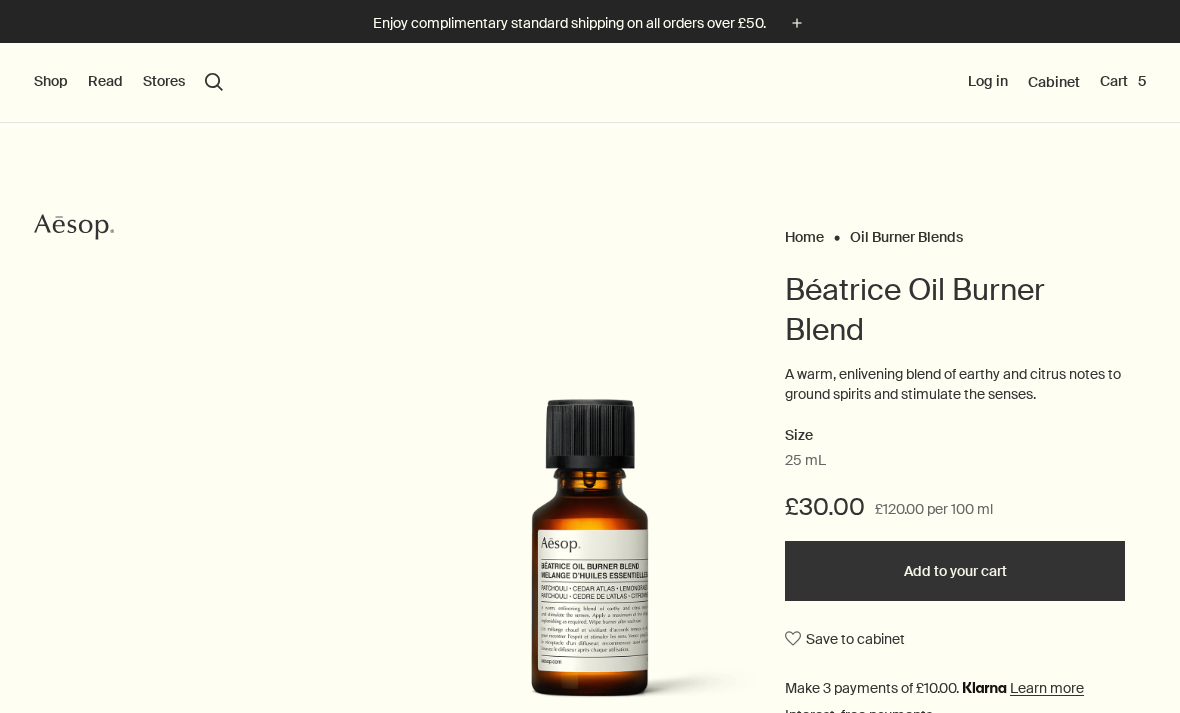 click on "Shop" at bounding box center (51, 82) 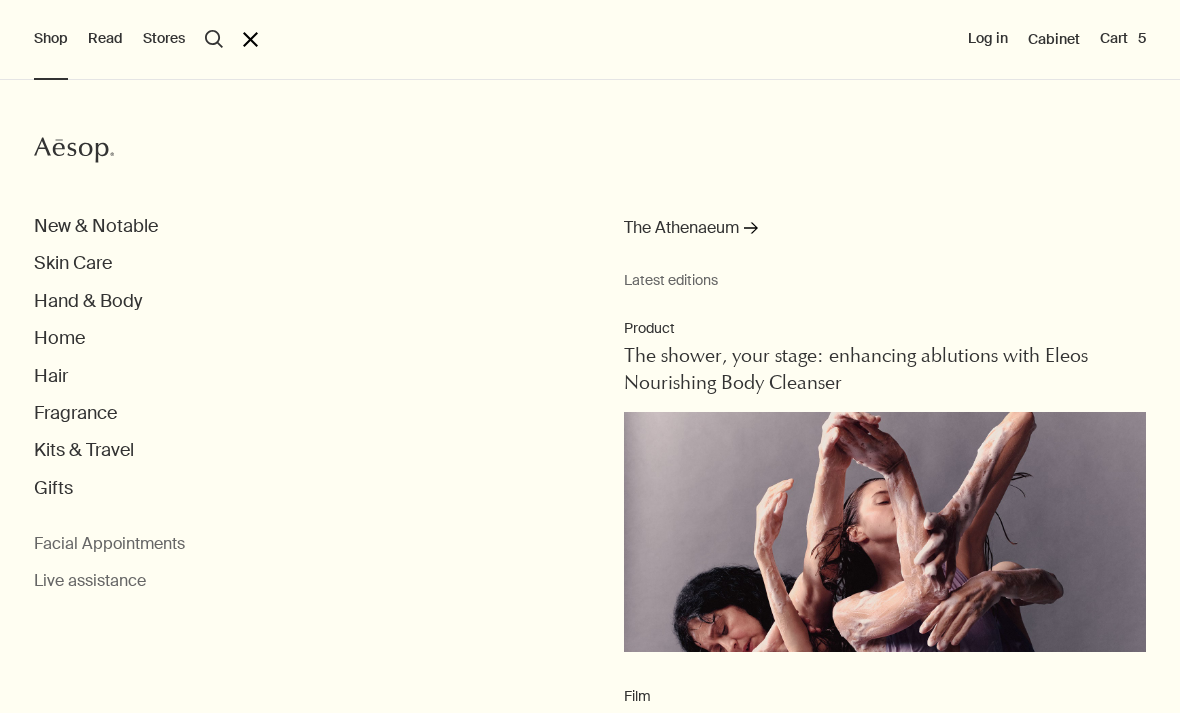 click on "Skin Care" at bounding box center (96, 226) 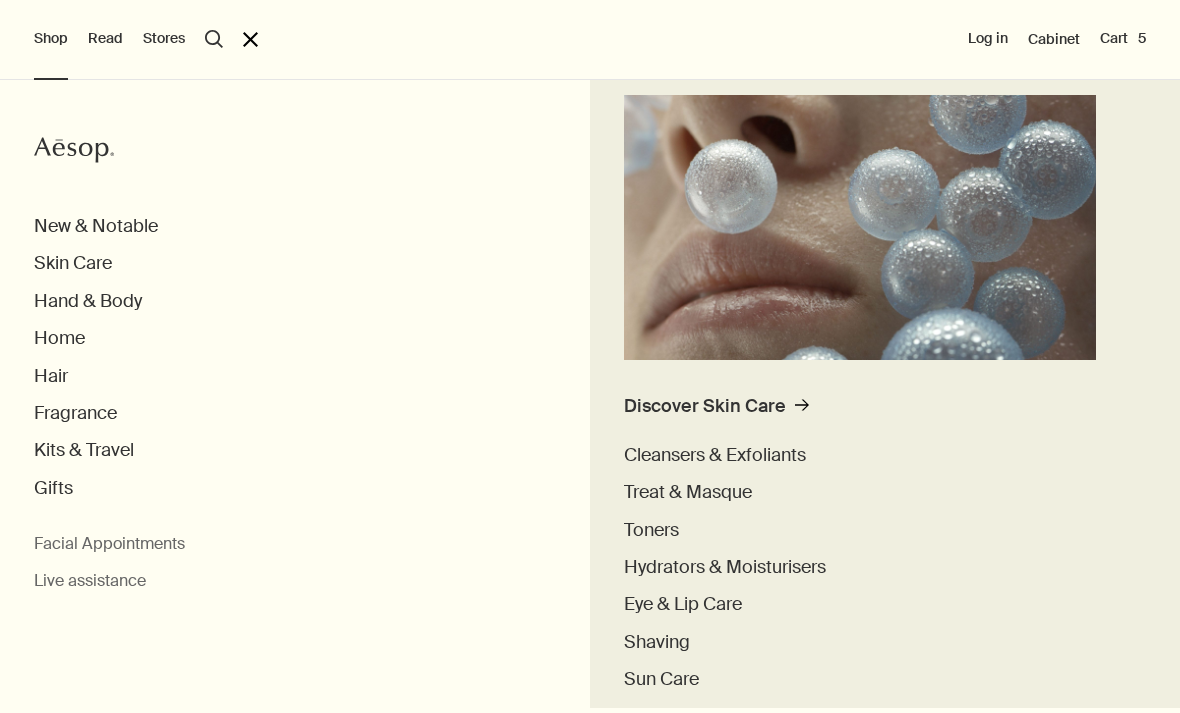 scroll, scrollTop: 415, scrollLeft: 0, axis: vertical 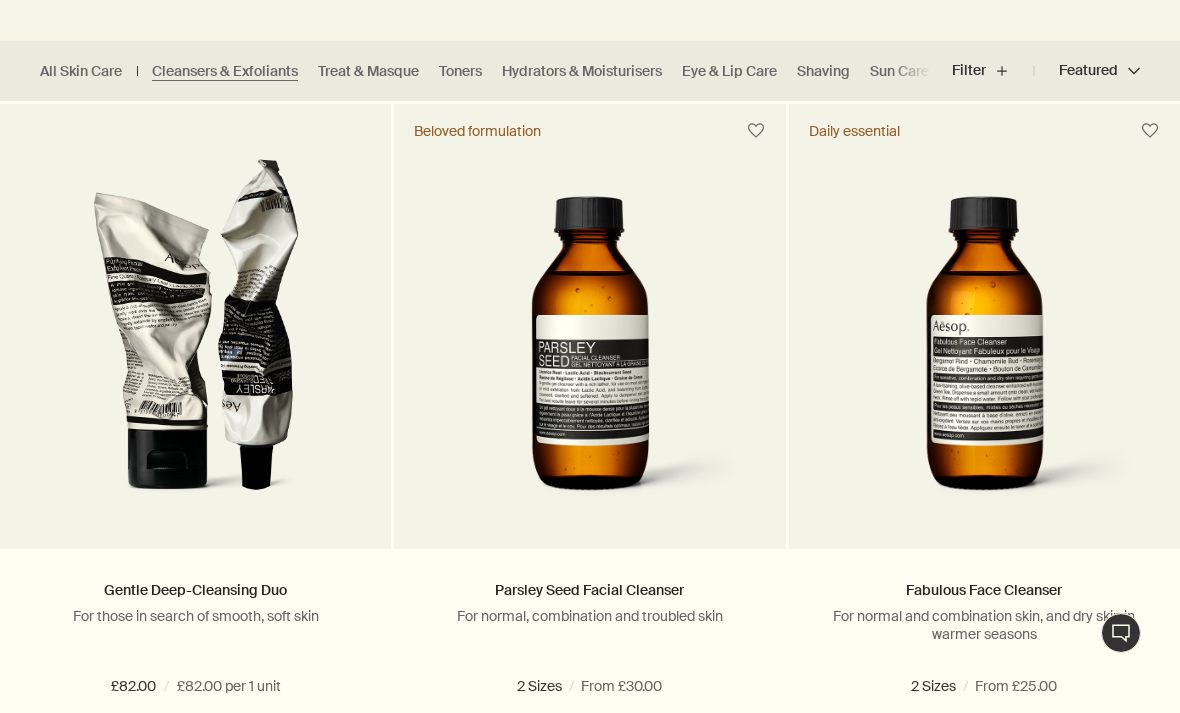 click at bounding box center [607, 686] 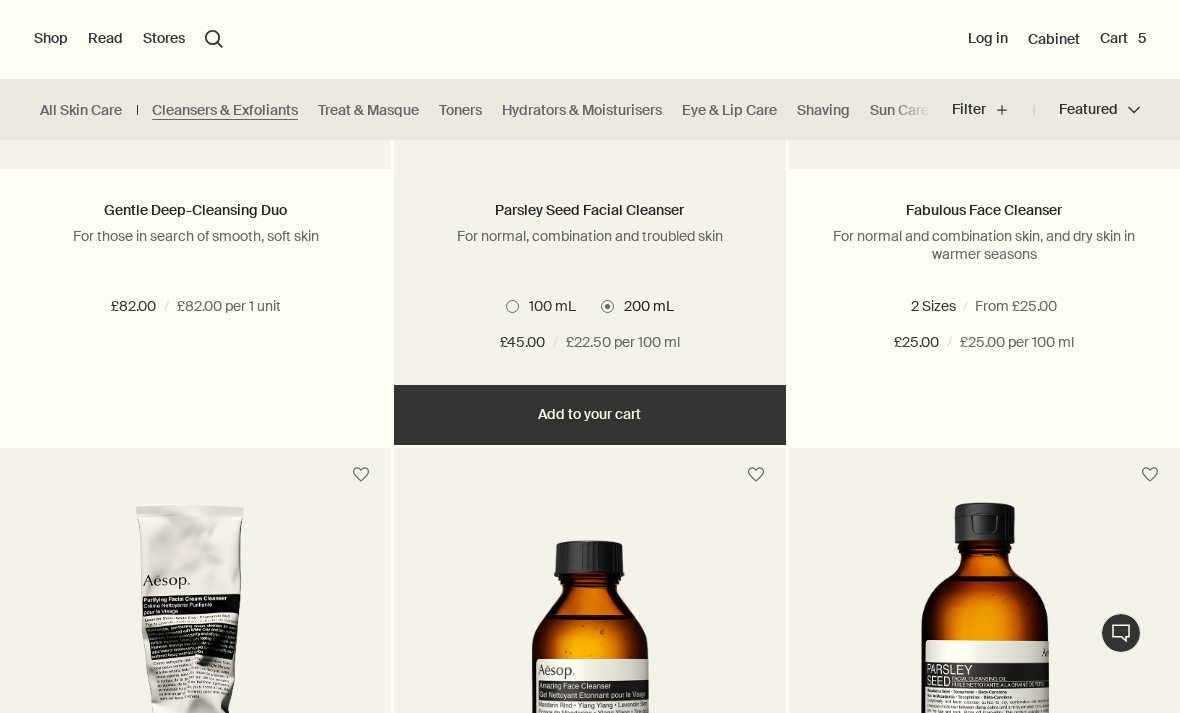 scroll, scrollTop: 868, scrollLeft: 0, axis: vertical 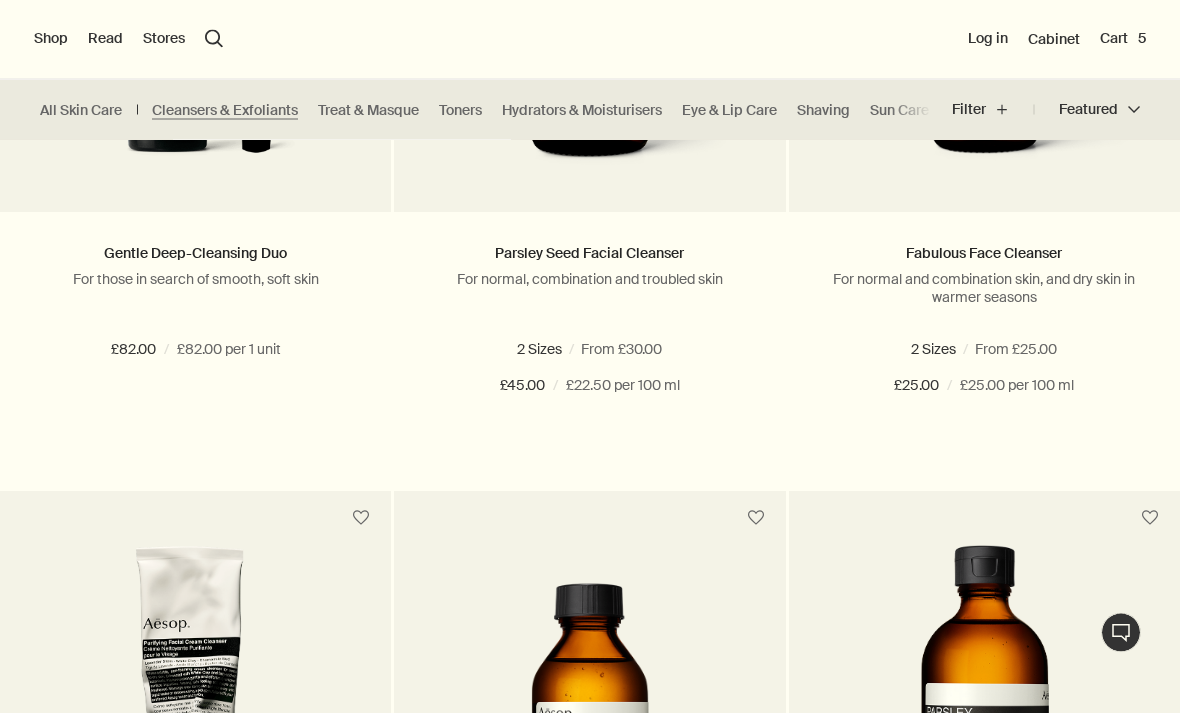 click on "Parsley Seed Facial Cleanser For normal, combination and troubled skin 2 Sizes  /  From £30.00 100 mL 200 mL 100 mL 200 mL £45.00 chevron £45.00 / £22.50   per   100   ml" at bounding box center (195, 320) 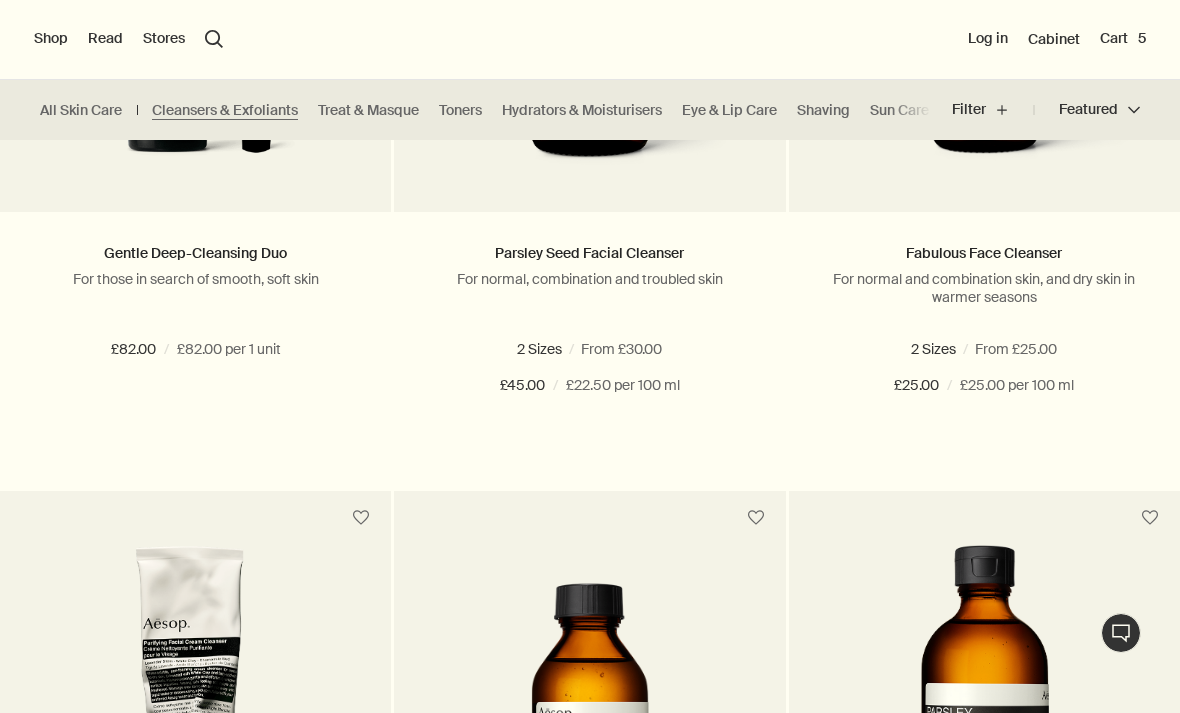 scroll, scrollTop: 0, scrollLeft: 0, axis: both 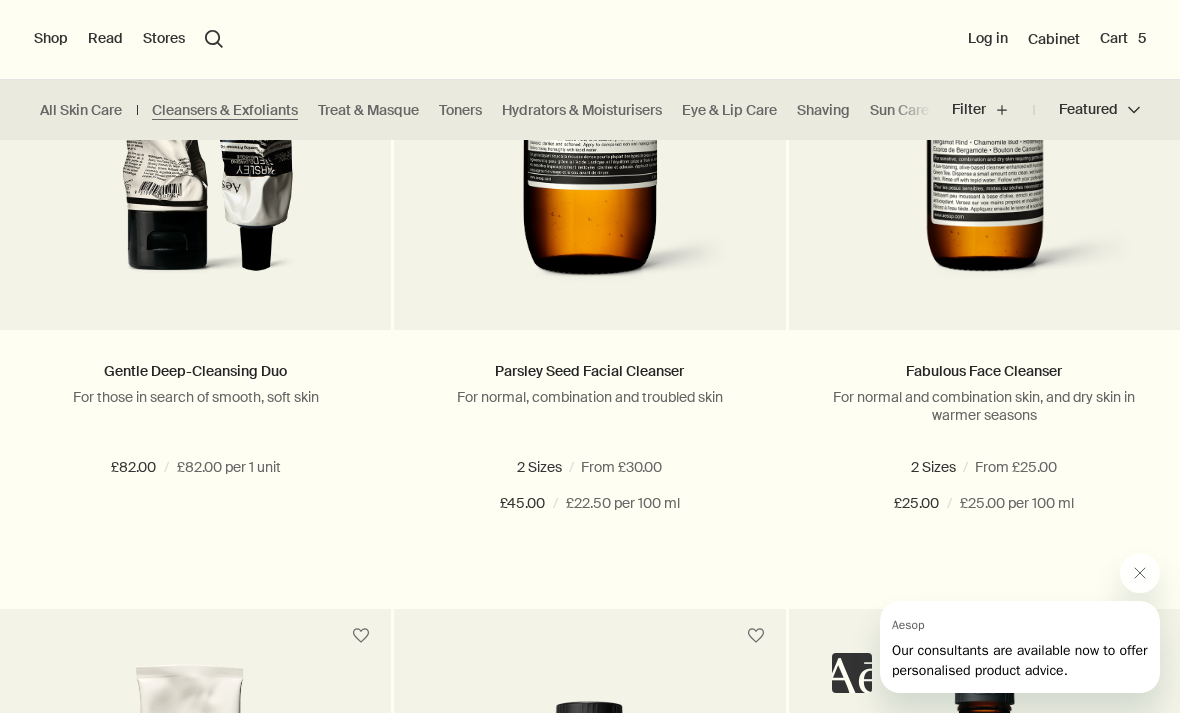 click at bounding box center [590, 119] 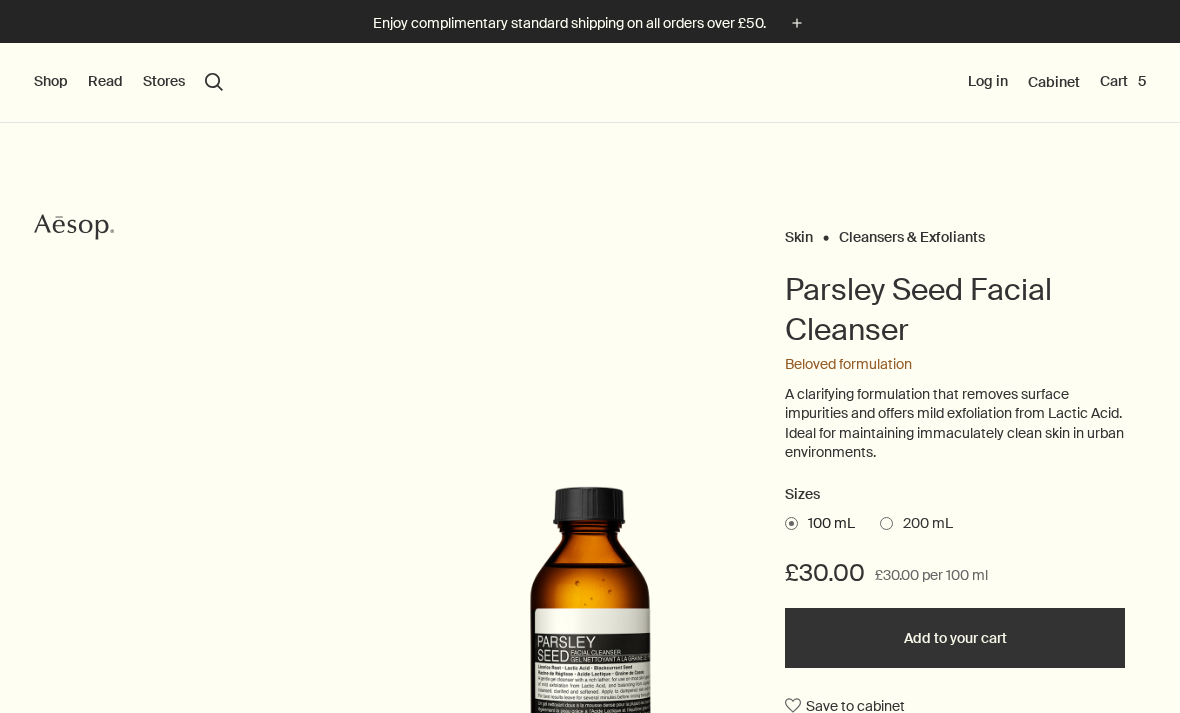 scroll, scrollTop: 0, scrollLeft: 0, axis: both 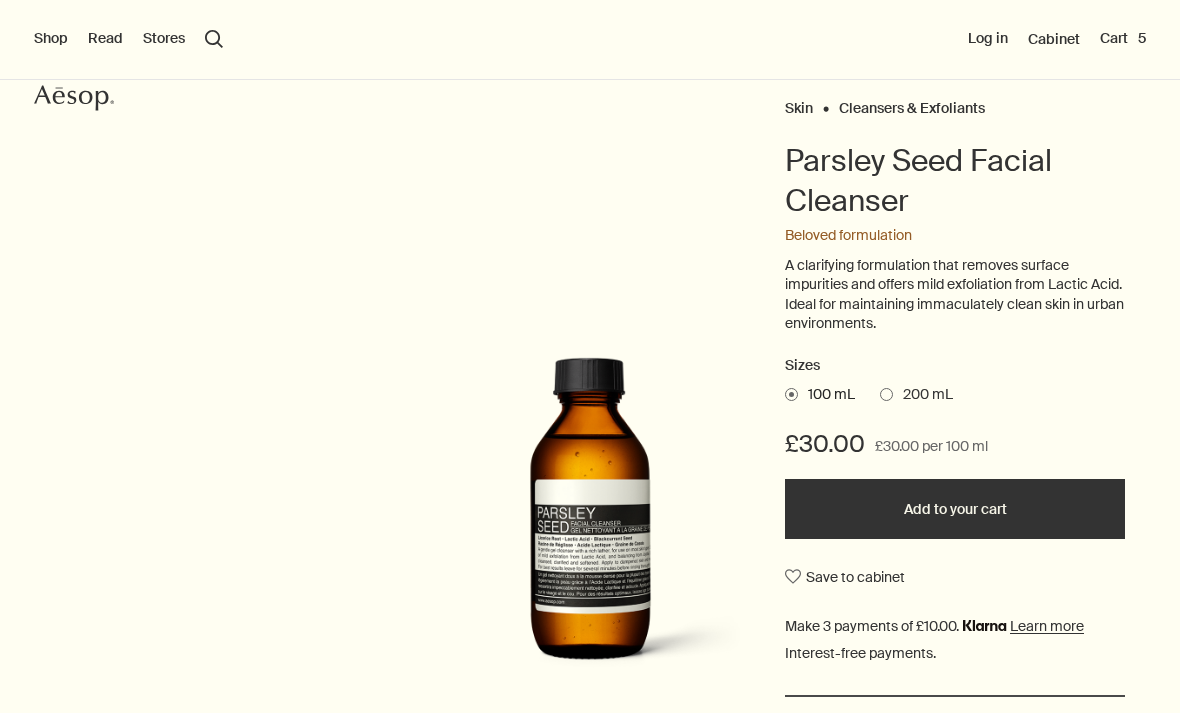 click on "200 mL" at bounding box center (916, 395) 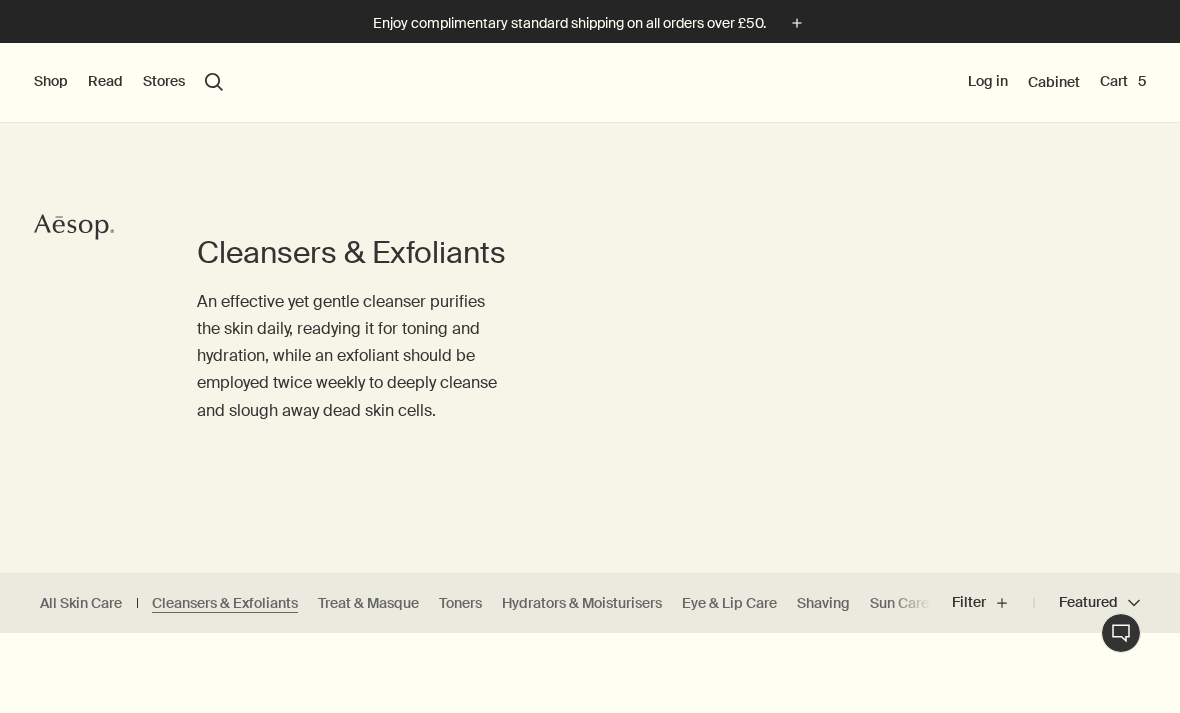 scroll, scrollTop: 0, scrollLeft: 0, axis: both 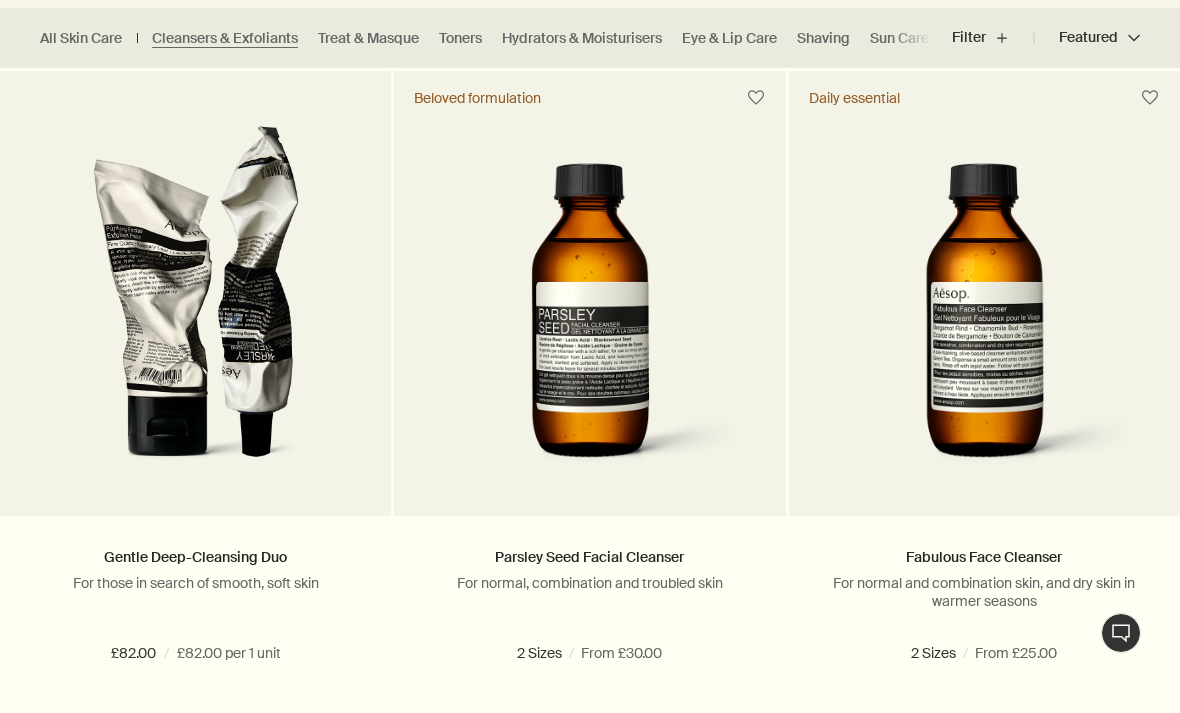 click at bounding box center [1001, 653] 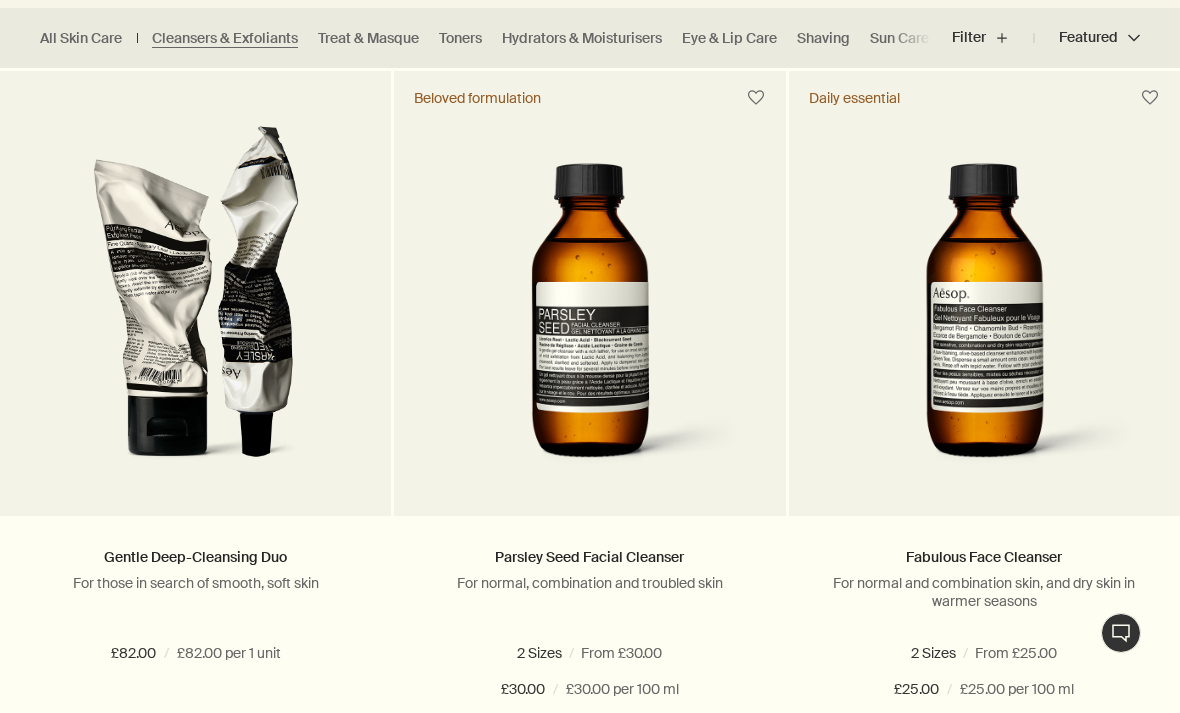 click on "200 mL" at bounding box center (995, 1215) 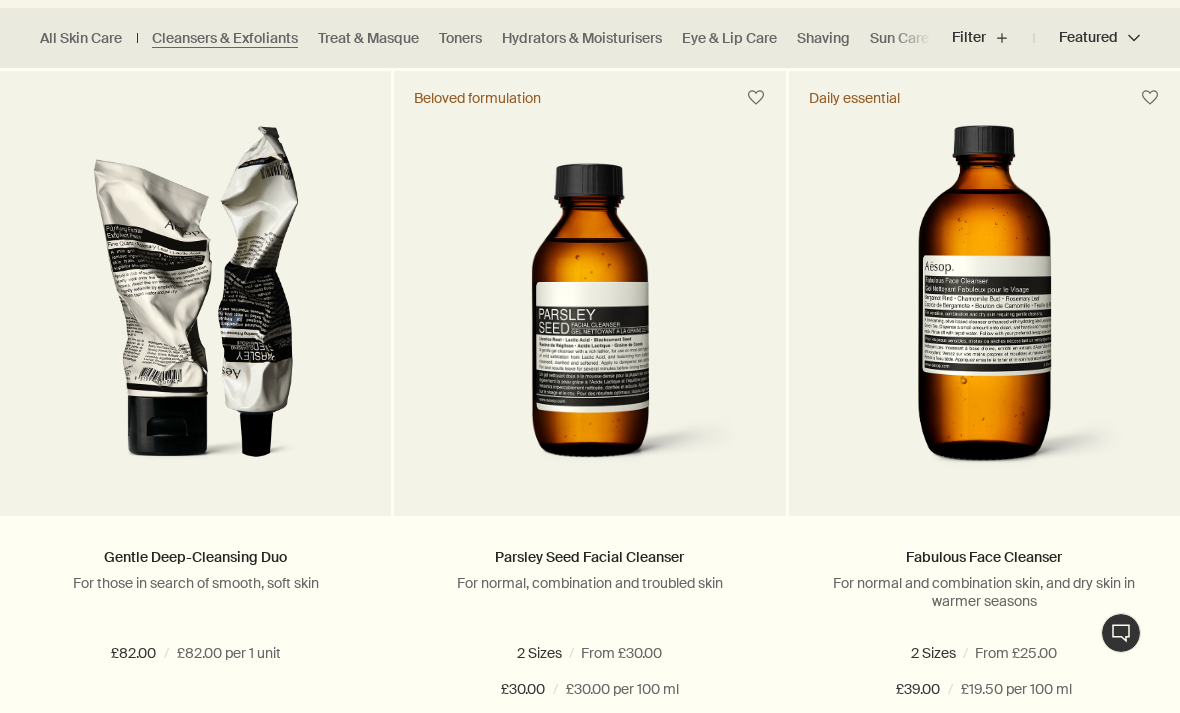 click at bounding box center [985, 305] 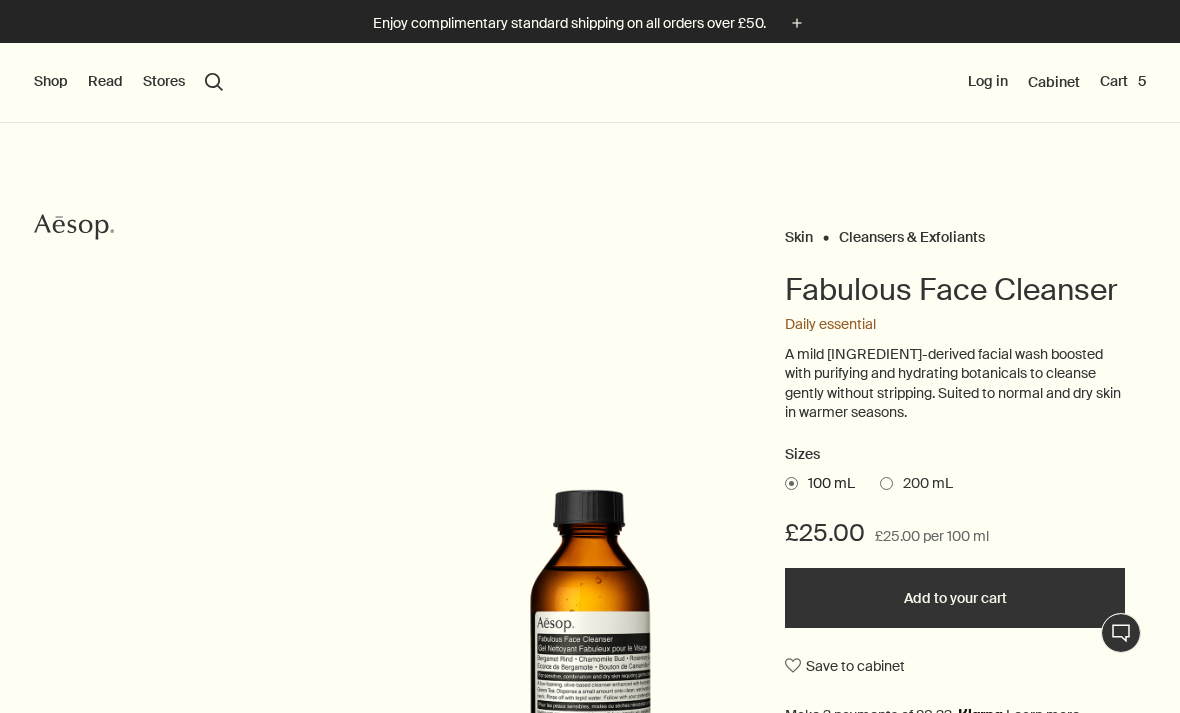 scroll, scrollTop: 0, scrollLeft: 0, axis: both 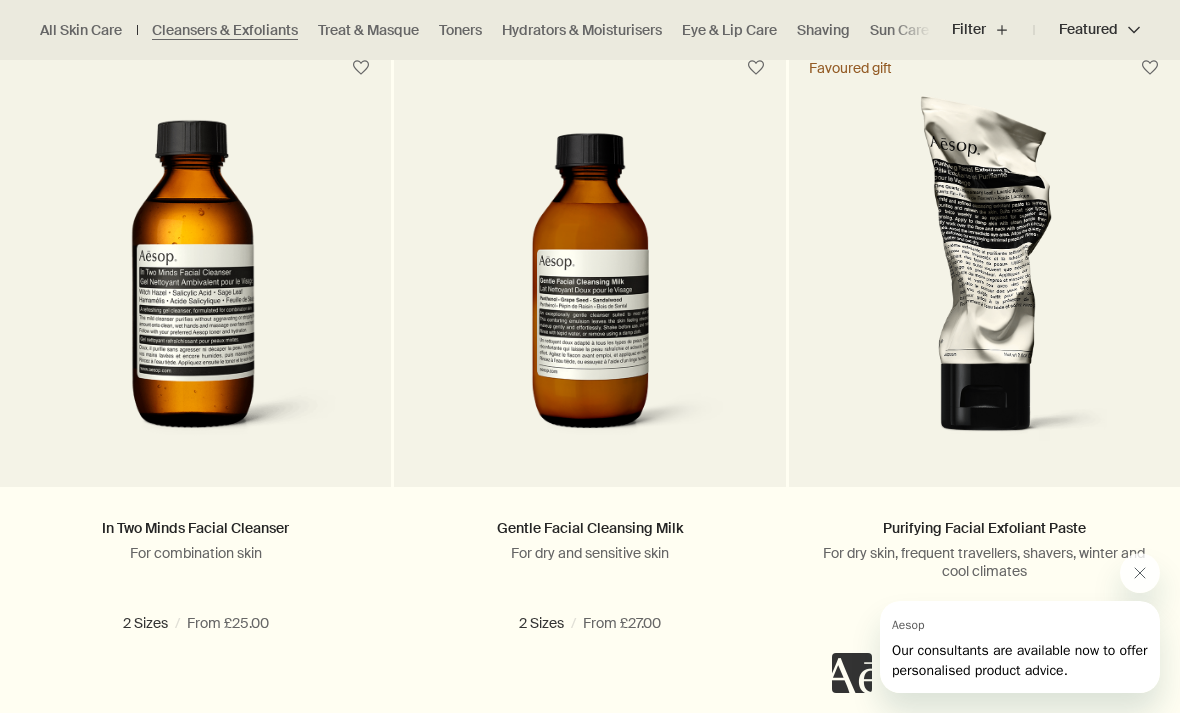 click at bounding box center [195, 287] 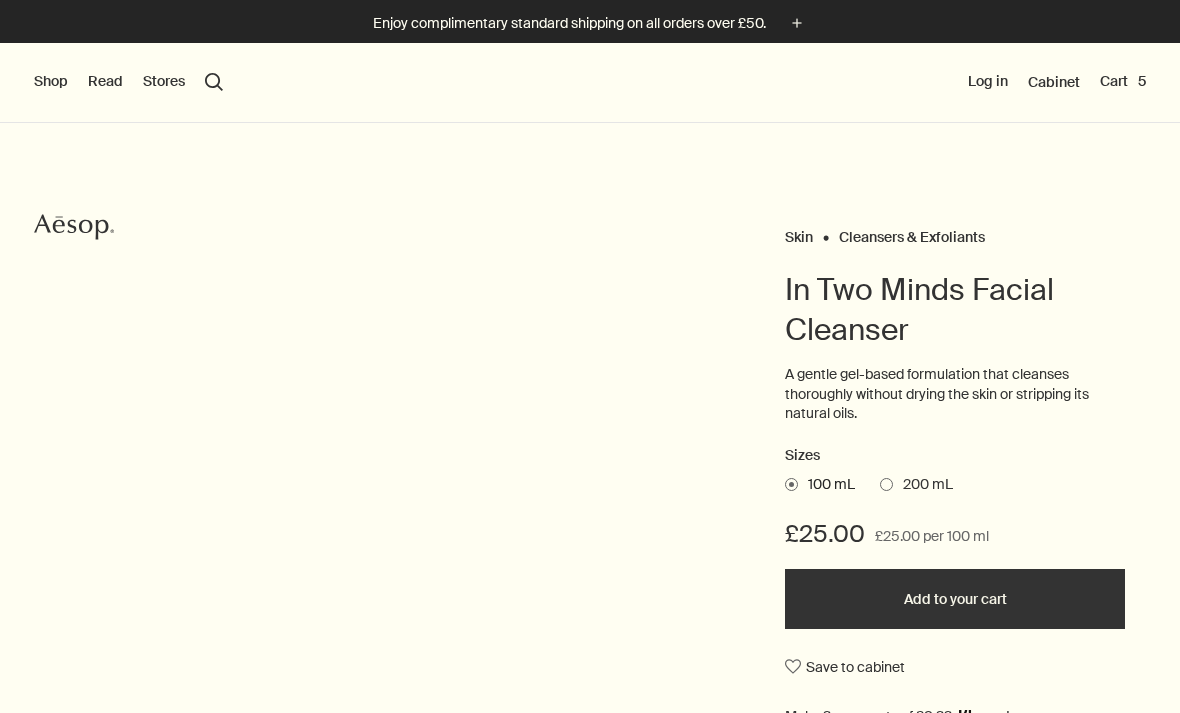 scroll, scrollTop: 0, scrollLeft: 0, axis: both 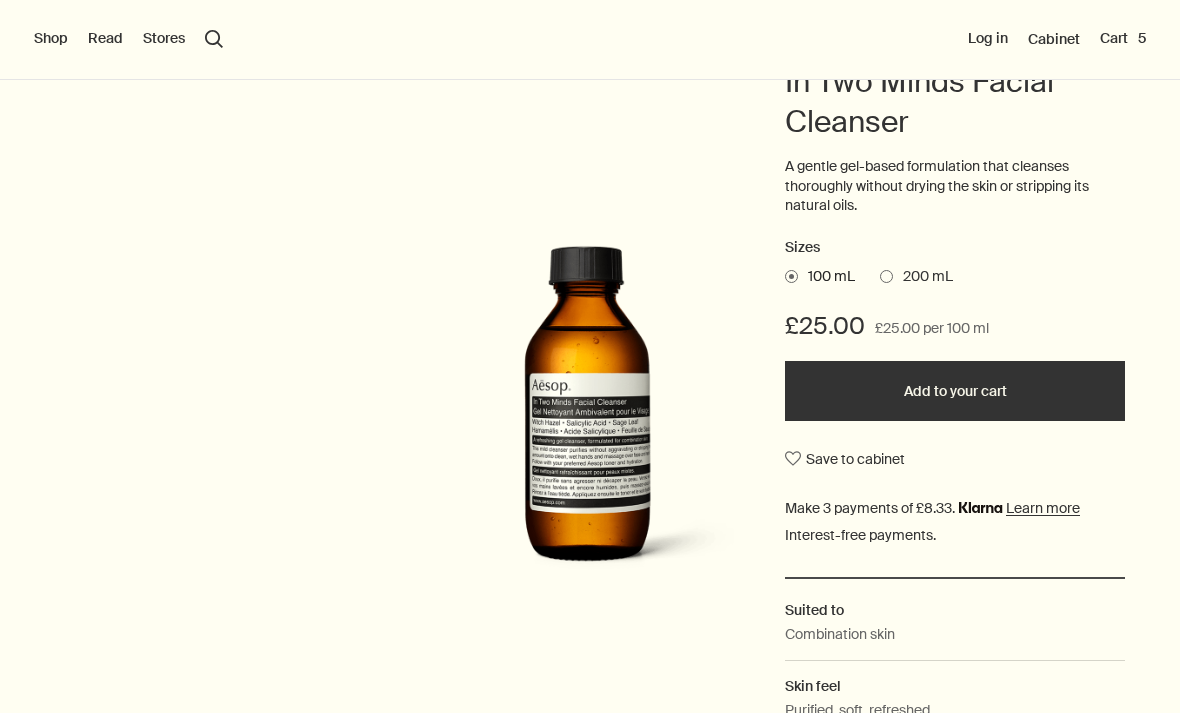 click at bounding box center (886, 276) 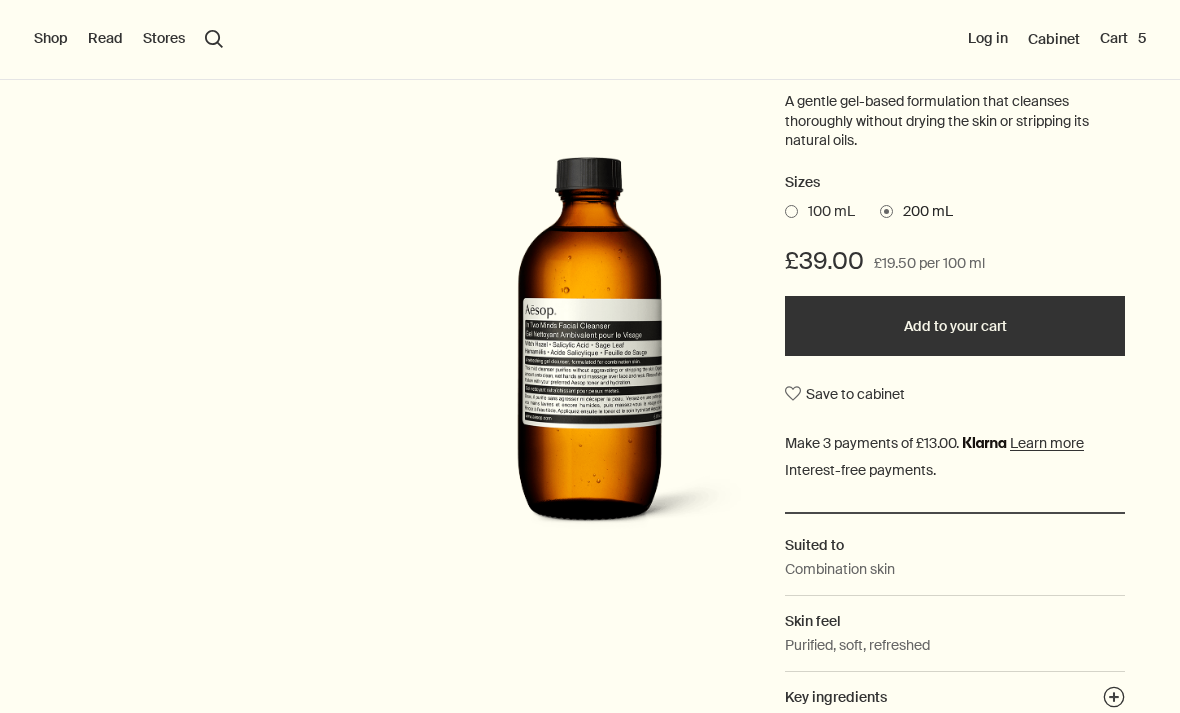 scroll, scrollTop: 267, scrollLeft: 0, axis: vertical 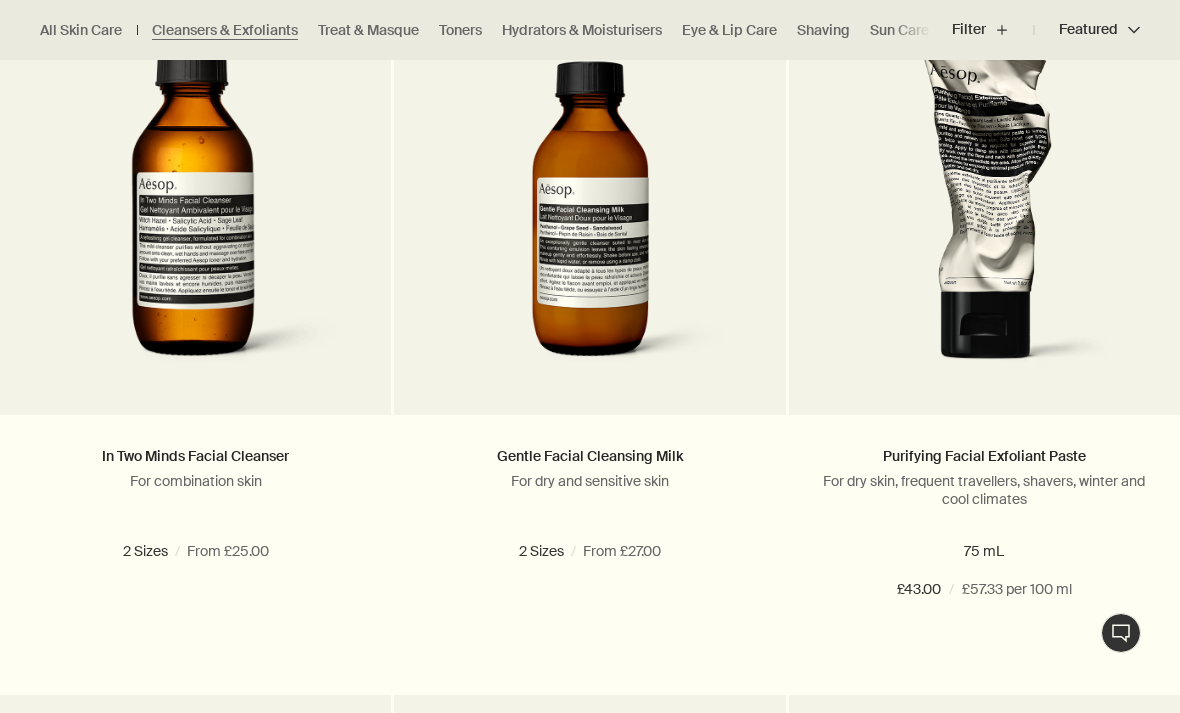 click at bounding box center [589, 215] 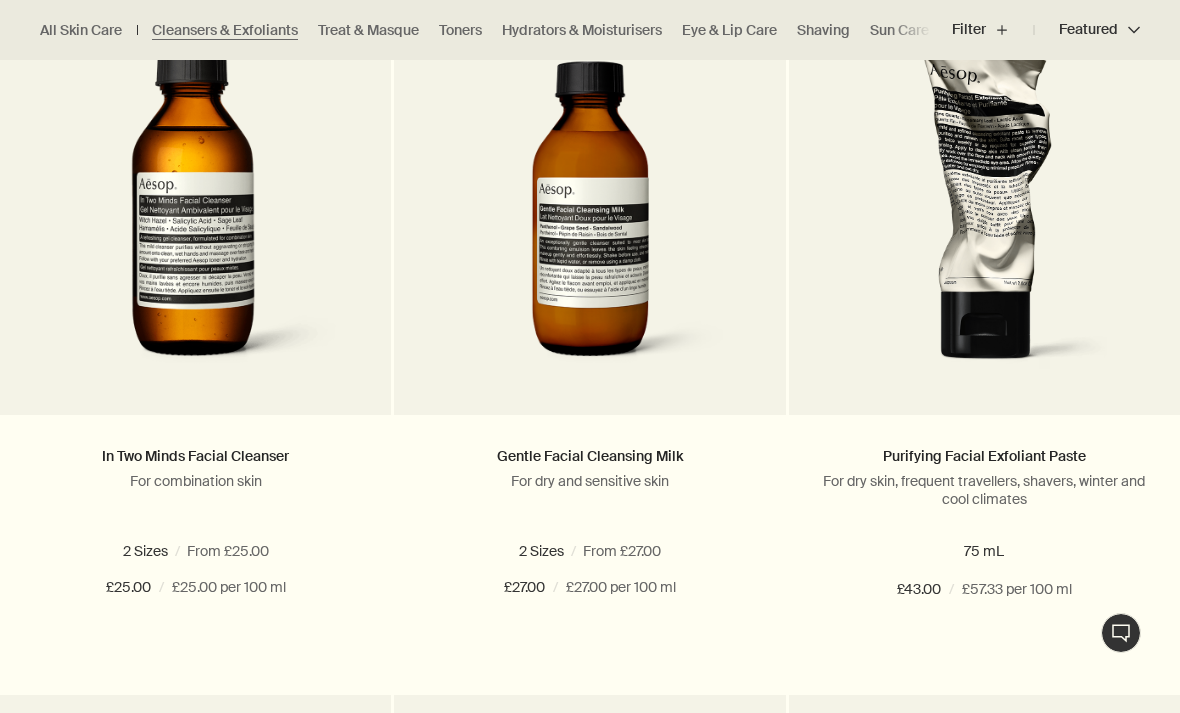 click at bounding box center [589, 215] 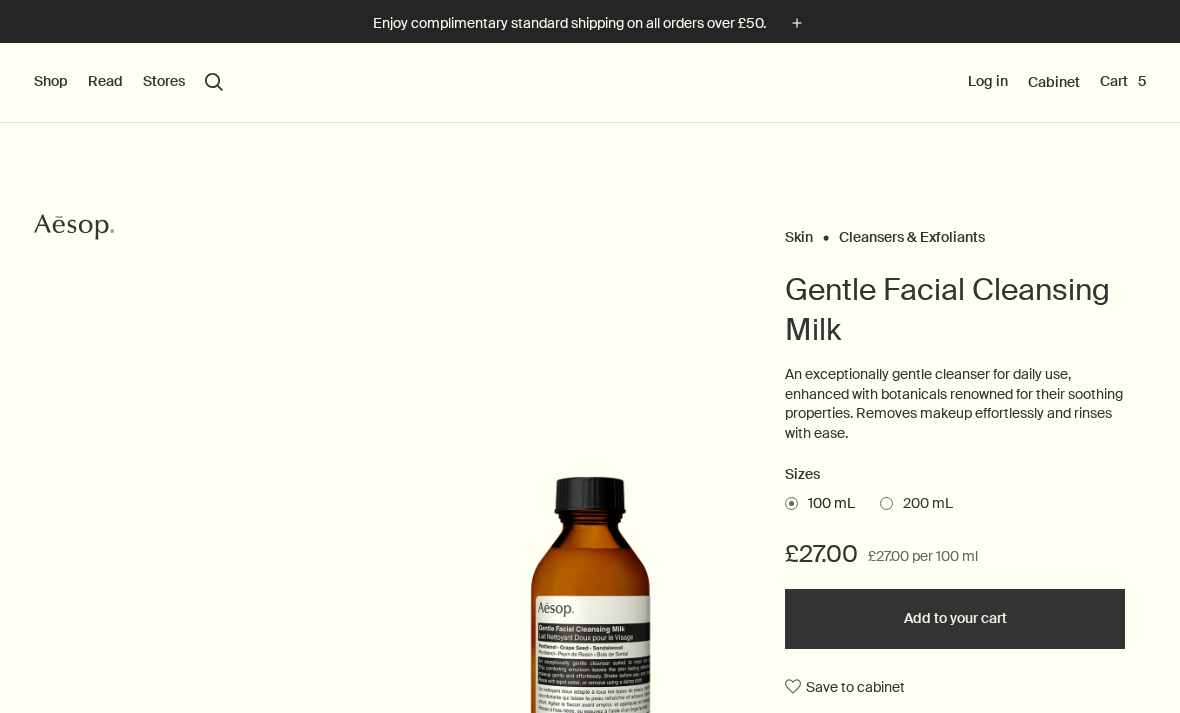 scroll, scrollTop: 0, scrollLeft: 0, axis: both 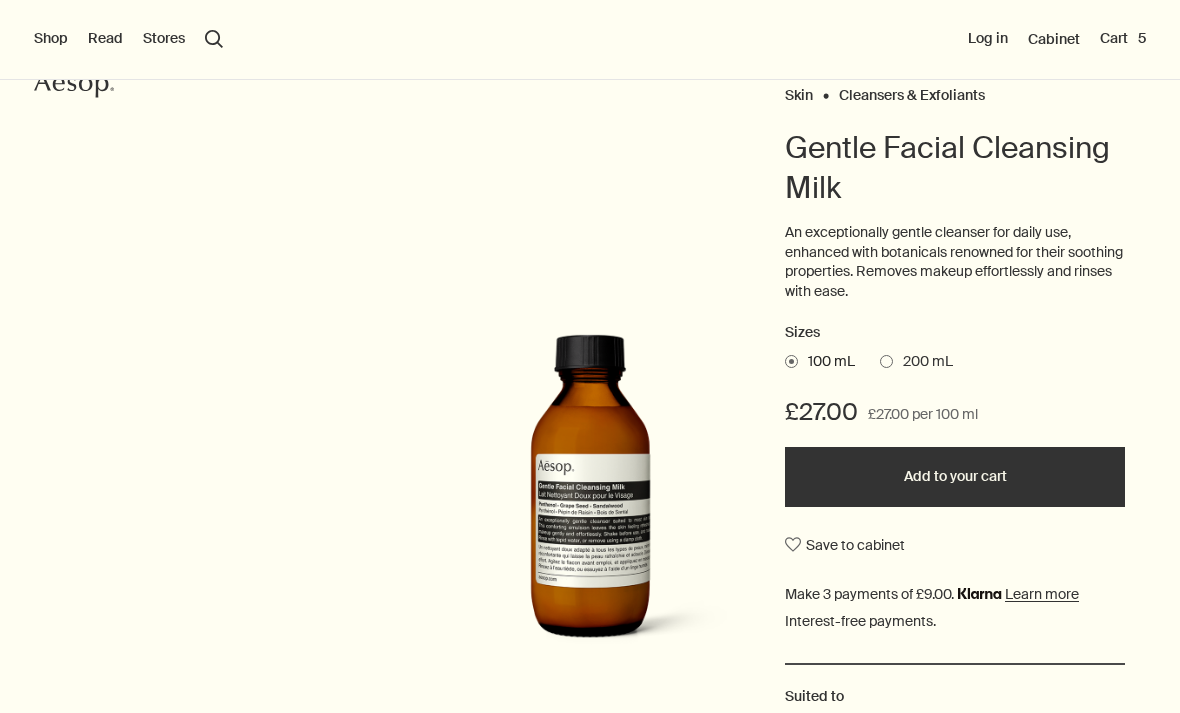 click on "200 mL" at bounding box center [916, 362] 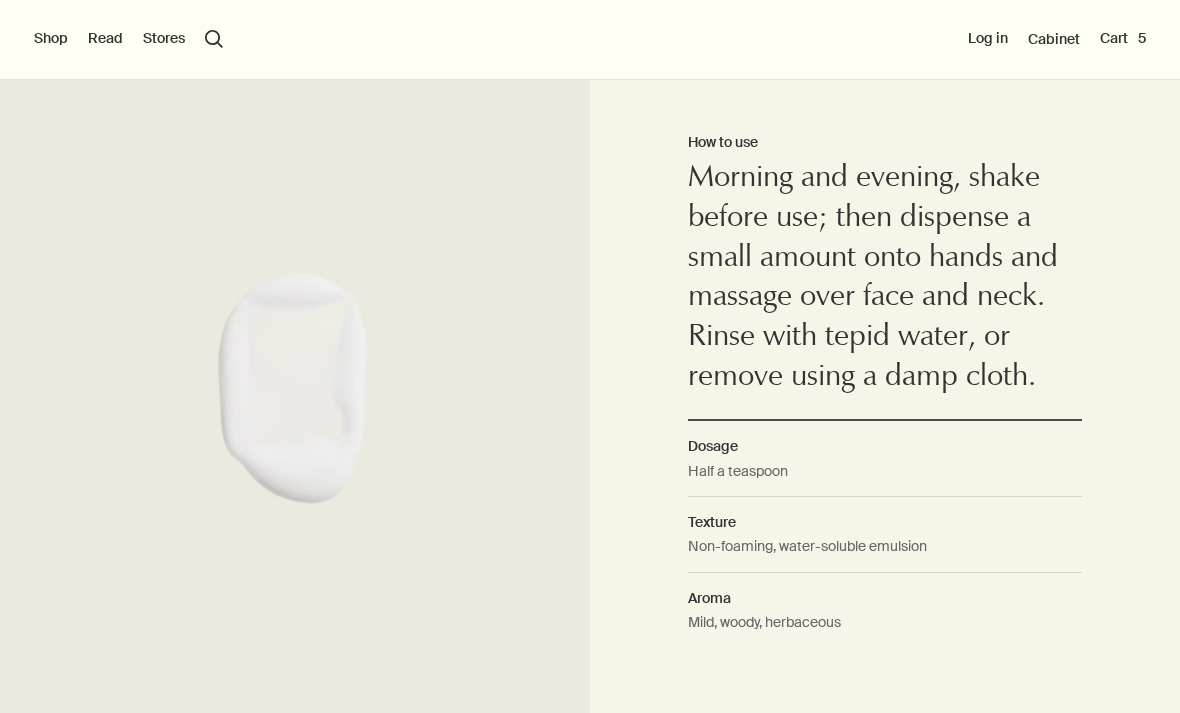 scroll, scrollTop: 1462, scrollLeft: 0, axis: vertical 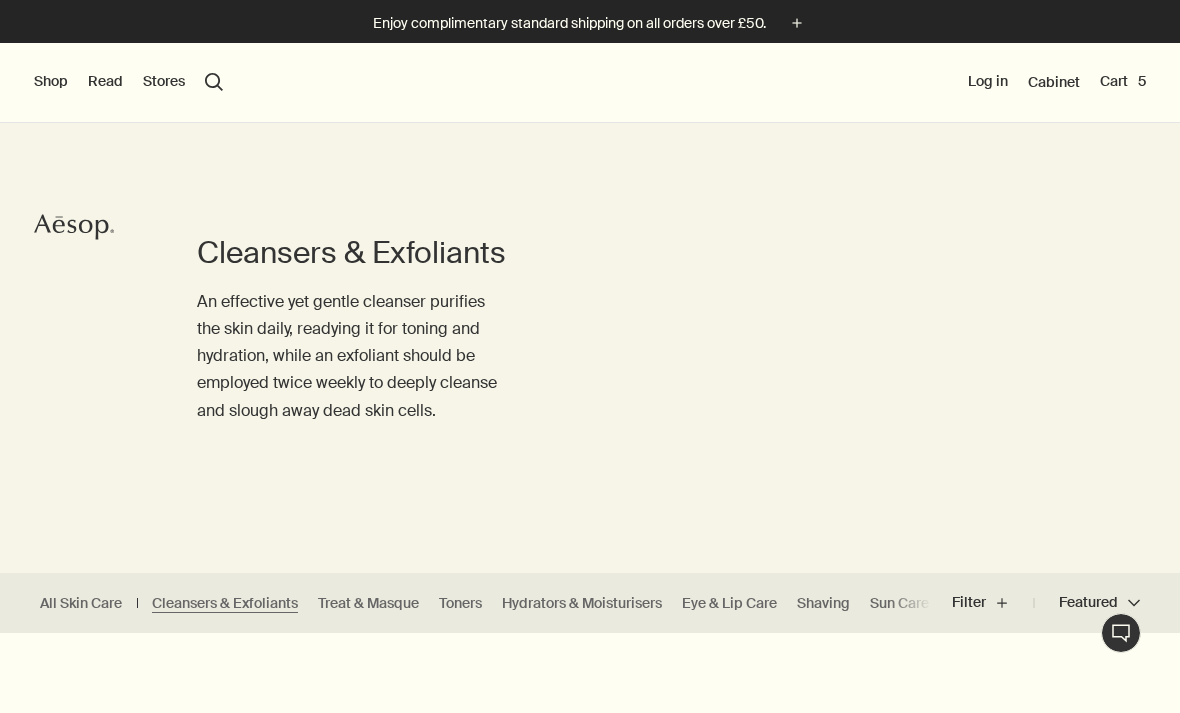 click on "Shop" at bounding box center (51, 82) 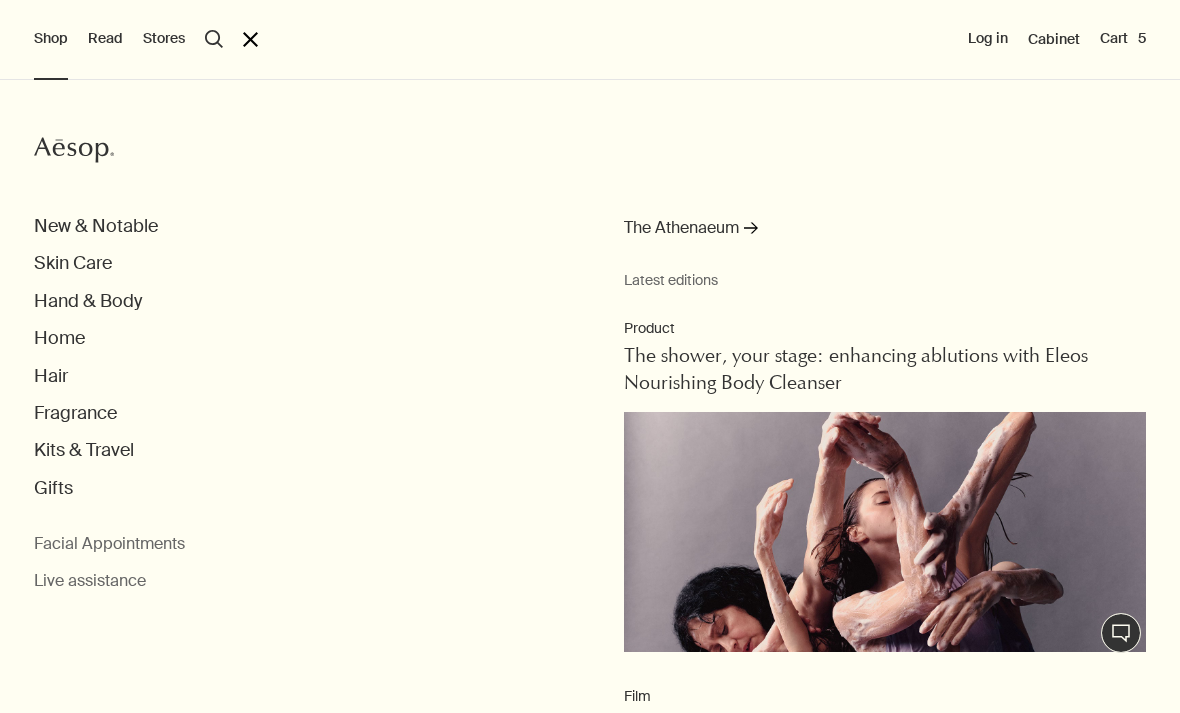 click on "Home" at bounding box center (96, 226) 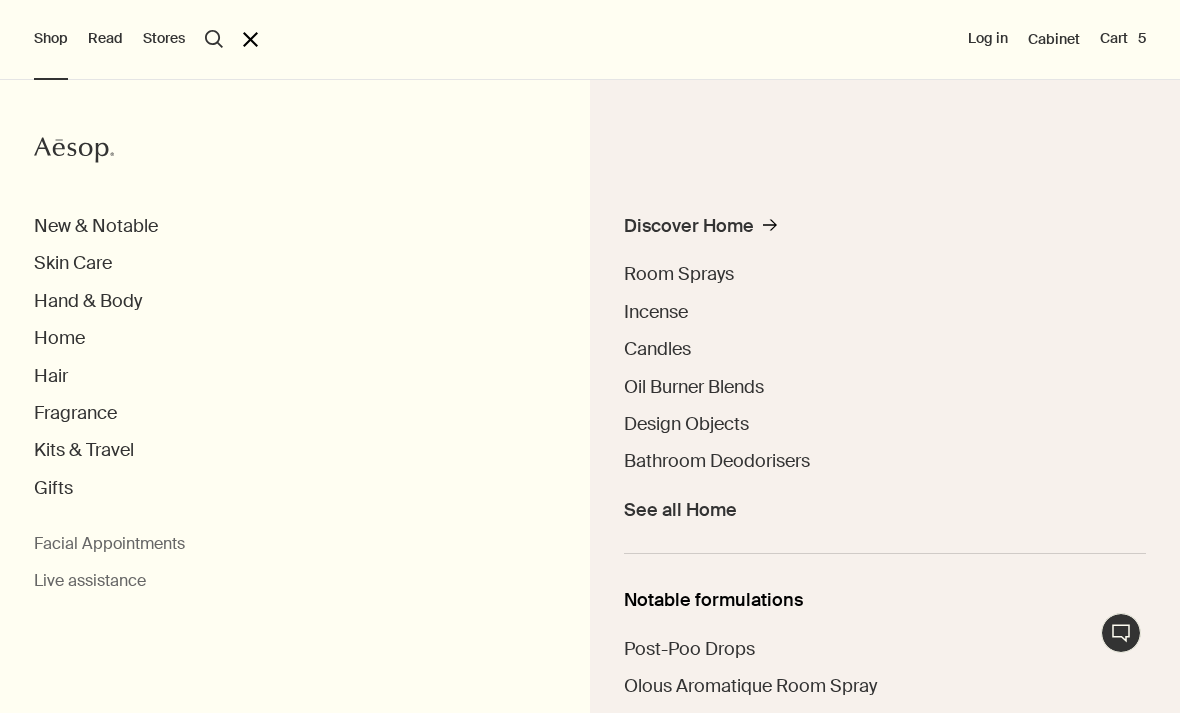 click on "Oil Burner Blends" at bounding box center (694, 387) 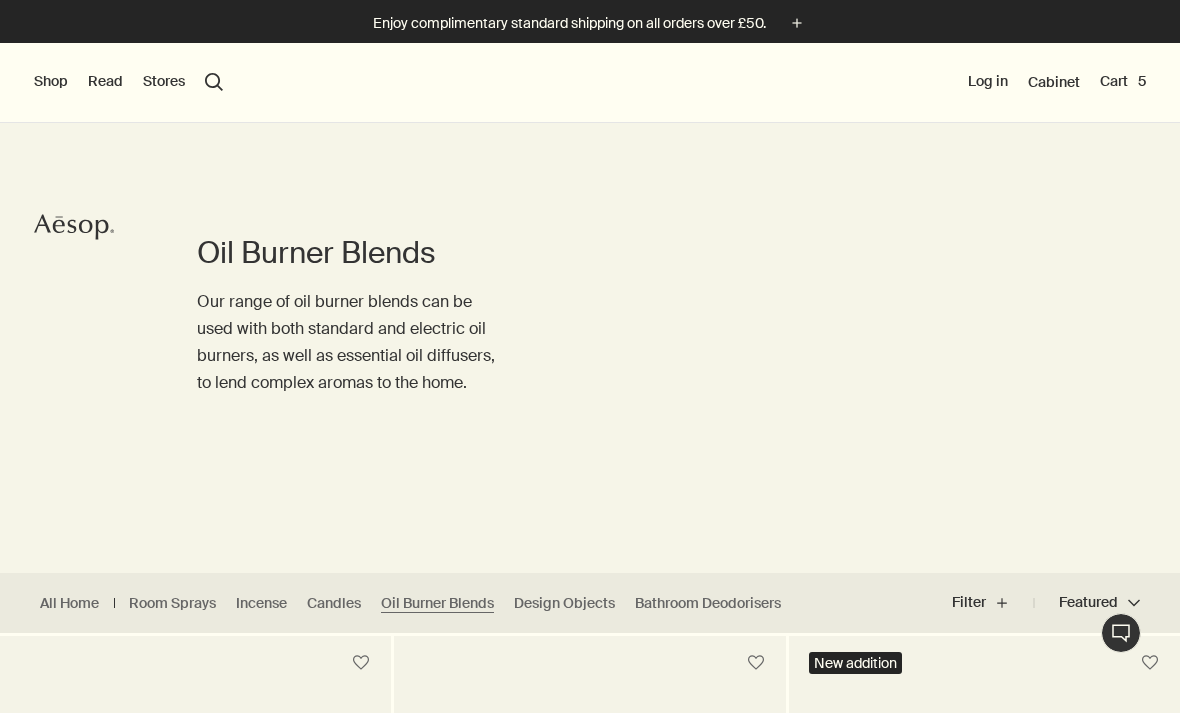 scroll, scrollTop: 366, scrollLeft: 0, axis: vertical 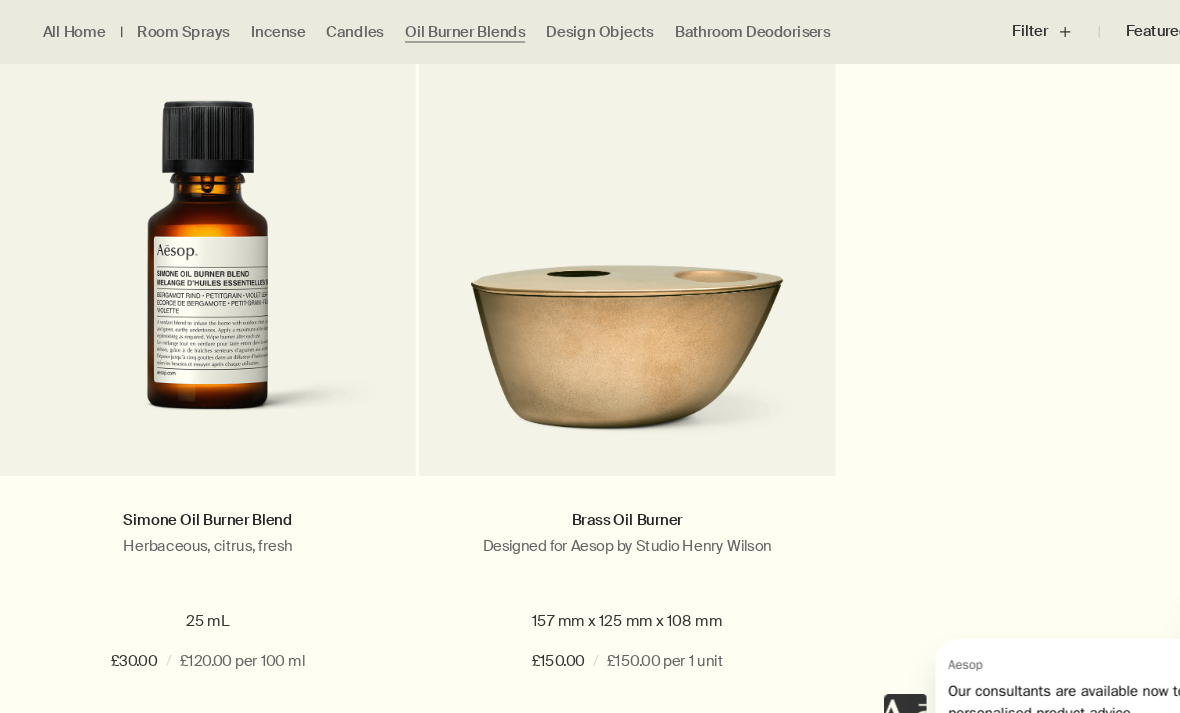 click at bounding box center [195, 256] 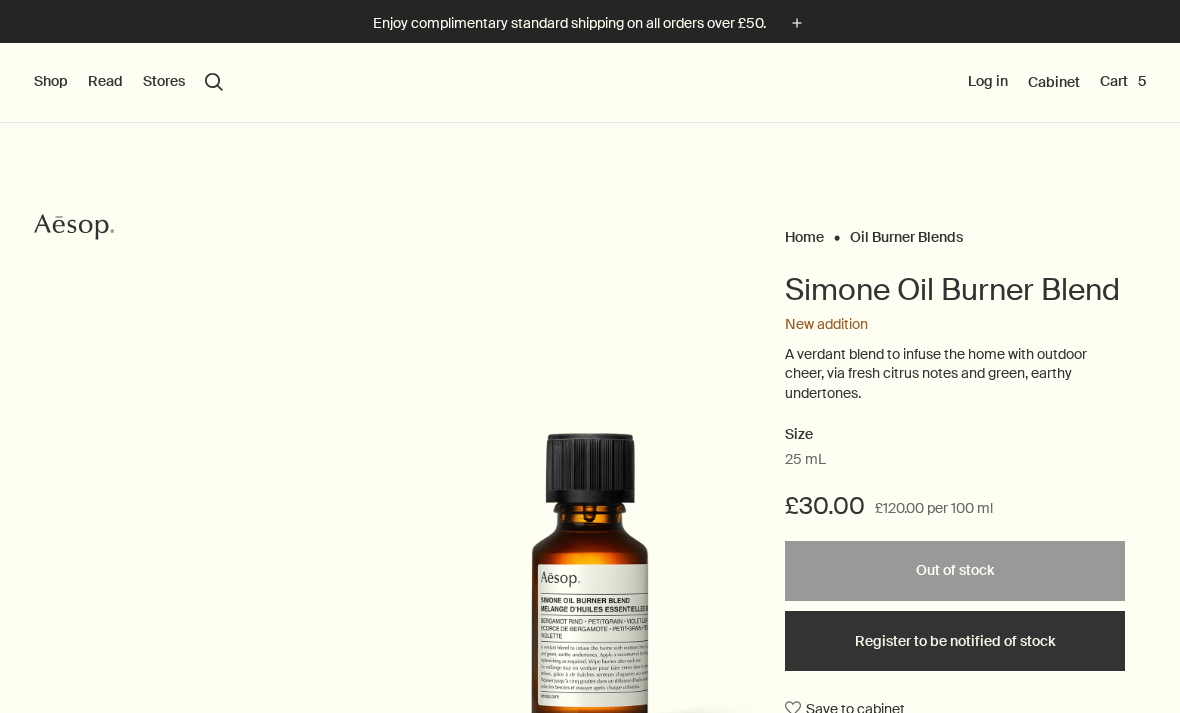 scroll, scrollTop: 0, scrollLeft: 0, axis: both 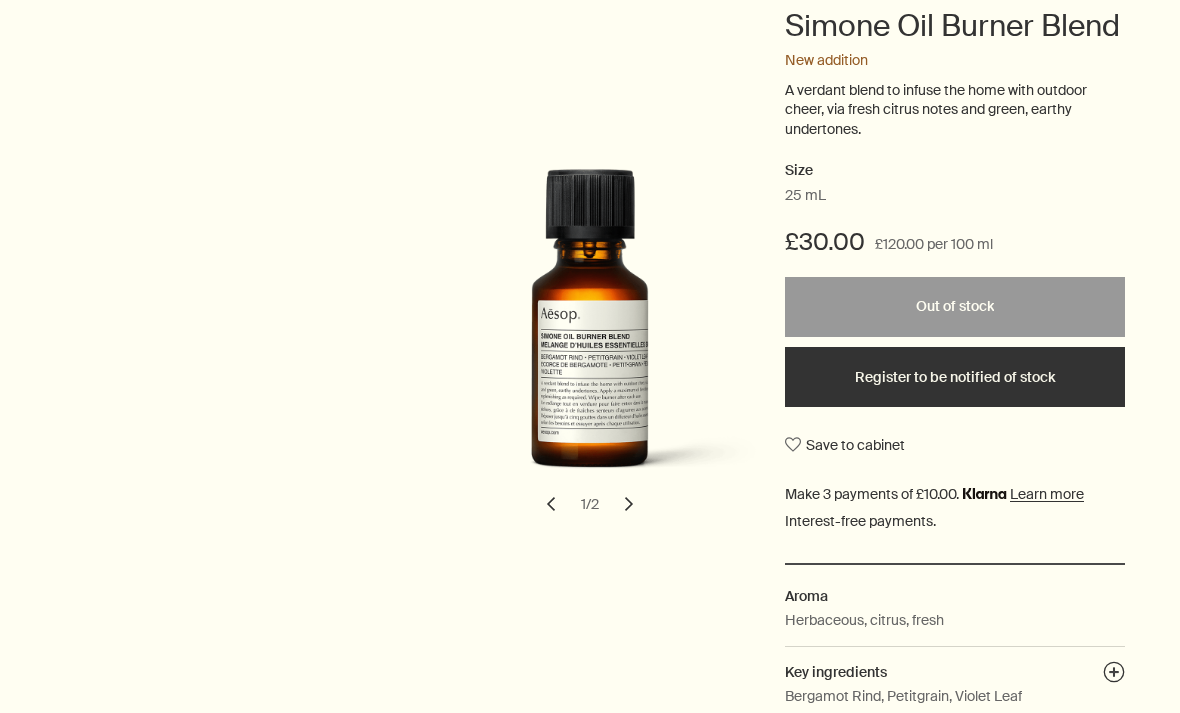 click on "Register to be notified of stock" at bounding box center (955, 377) 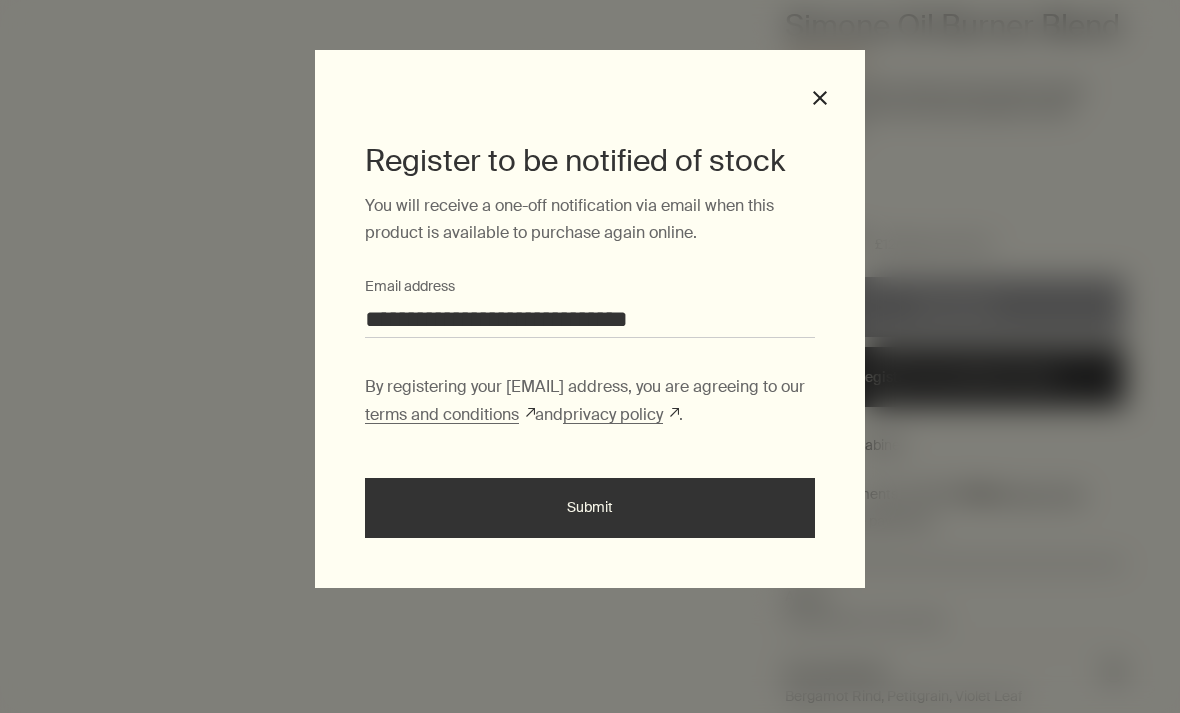 click on "Submit" at bounding box center [590, 508] 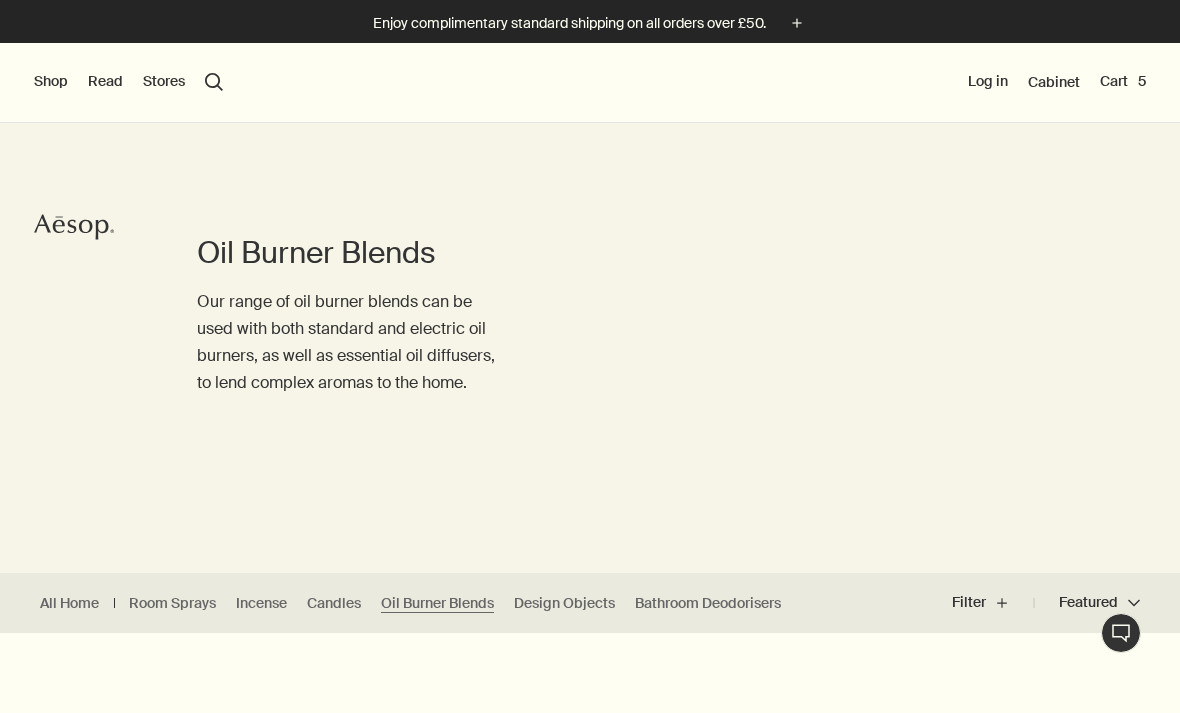 scroll, scrollTop: 0, scrollLeft: 0, axis: both 